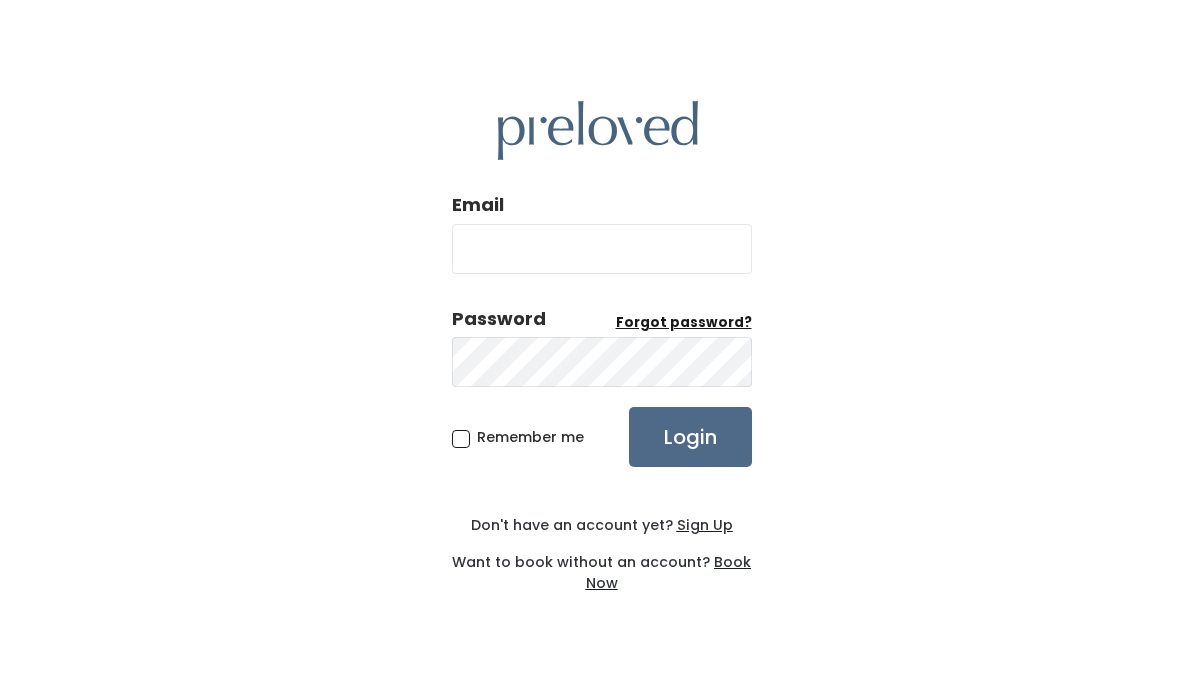 scroll, scrollTop: 0, scrollLeft: 0, axis: both 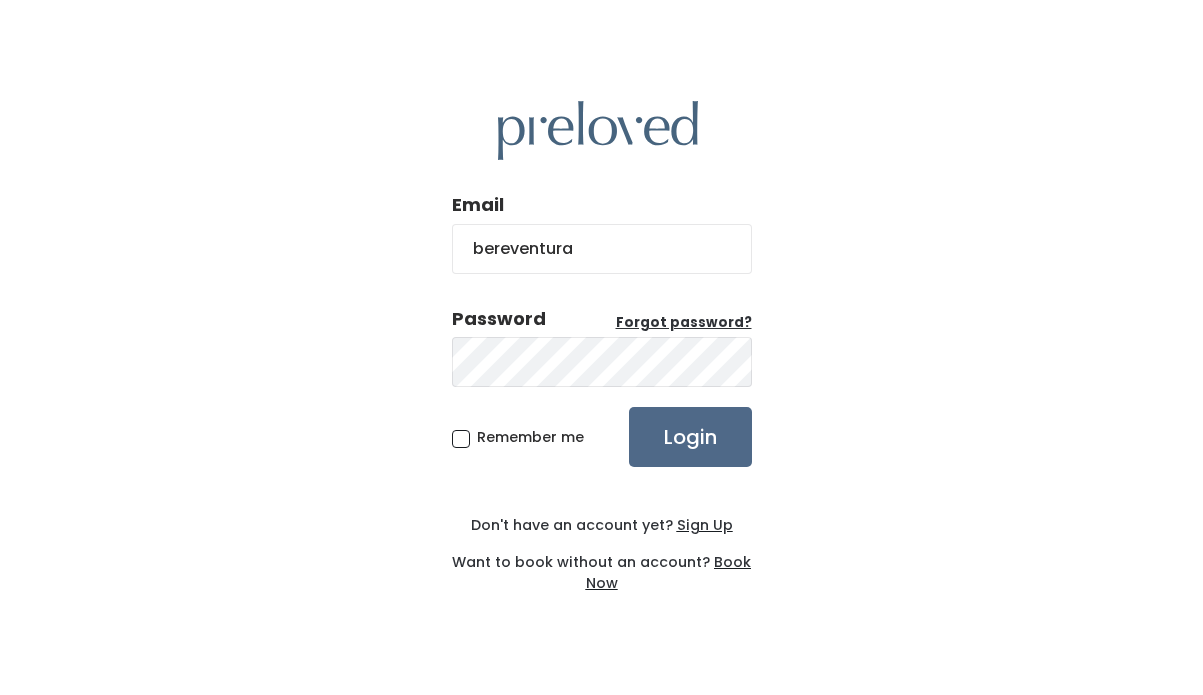 type on "bereventura@gmail.com" 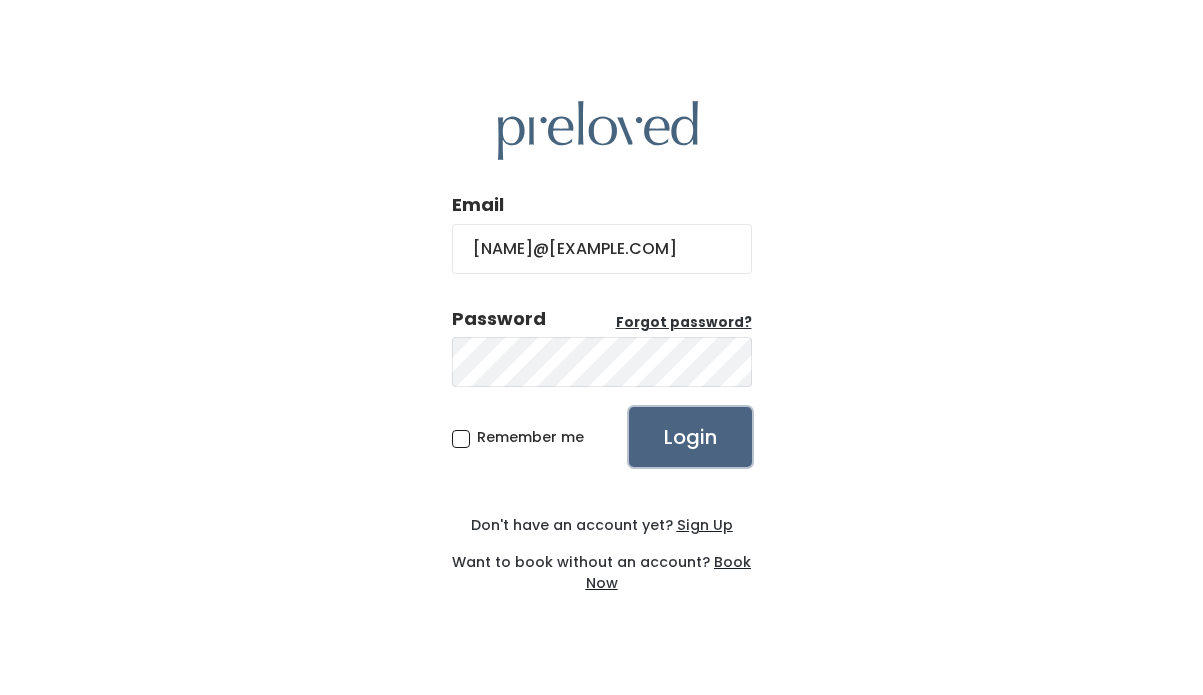 click on "Login" at bounding box center [690, 437] 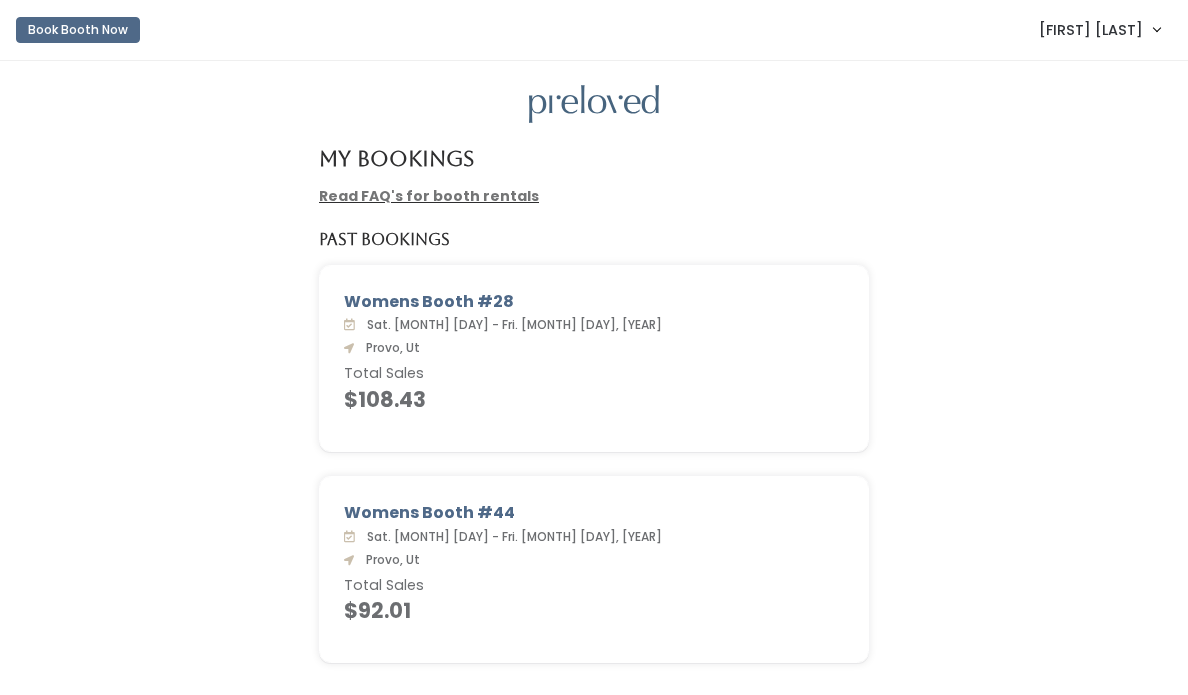 scroll, scrollTop: 0, scrollLeft: 0, axis: both 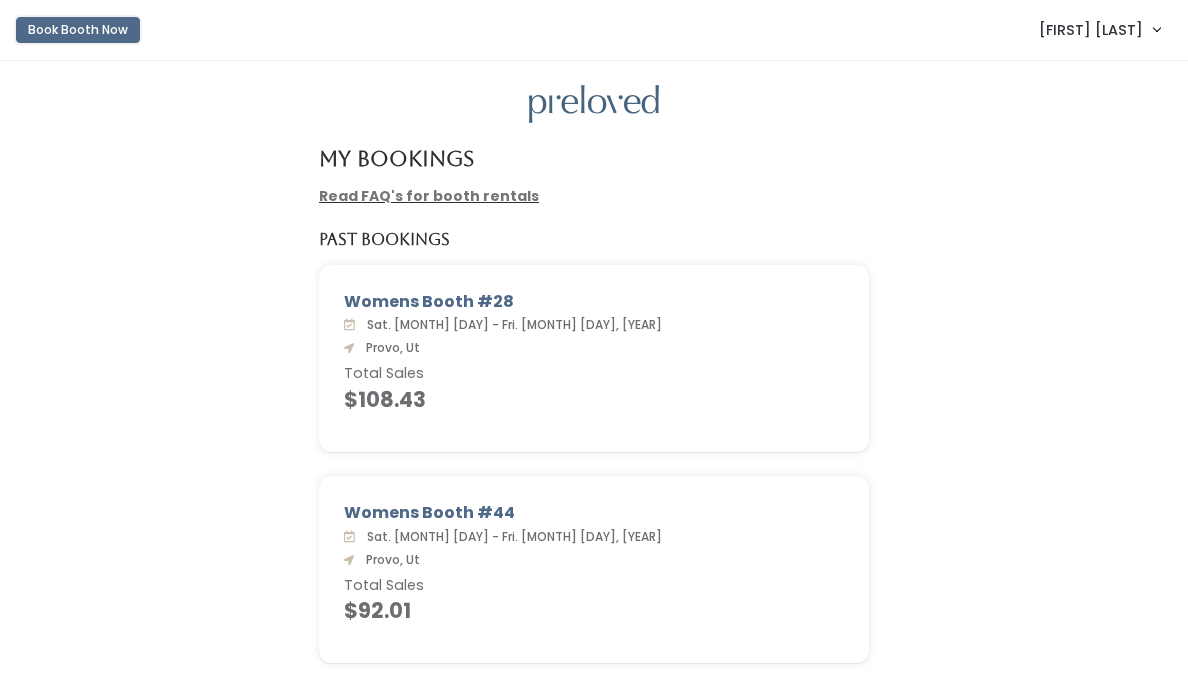 click on "Book Booth Now" at bounding box center [78, 30] 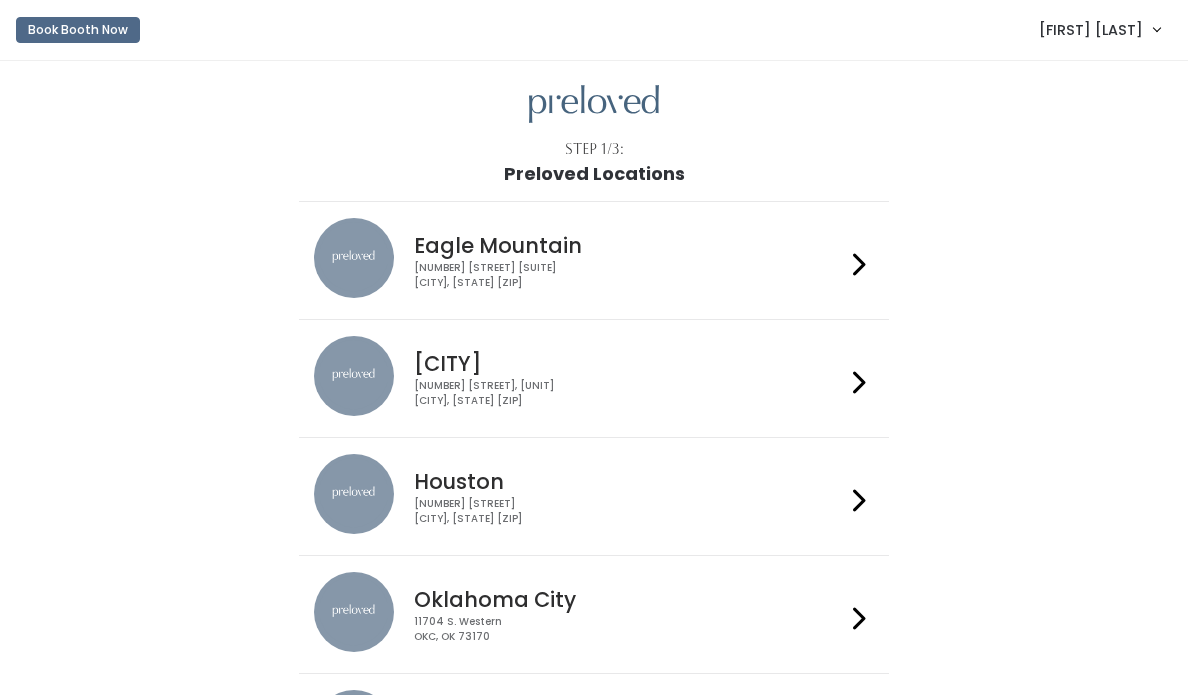 scroll, scrollTop: 0, scrollLeft: 0, axis: both 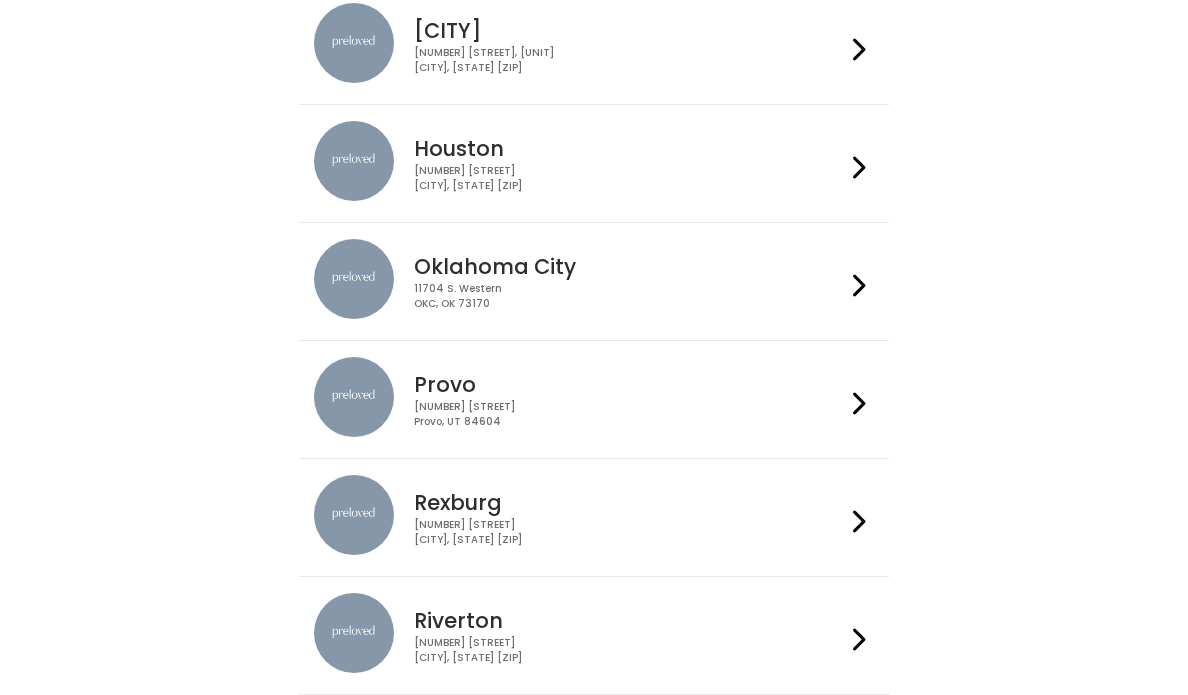 click on "230 W Cougar Blvd
Provo, UT 84604" at bounding box center [629, 414] 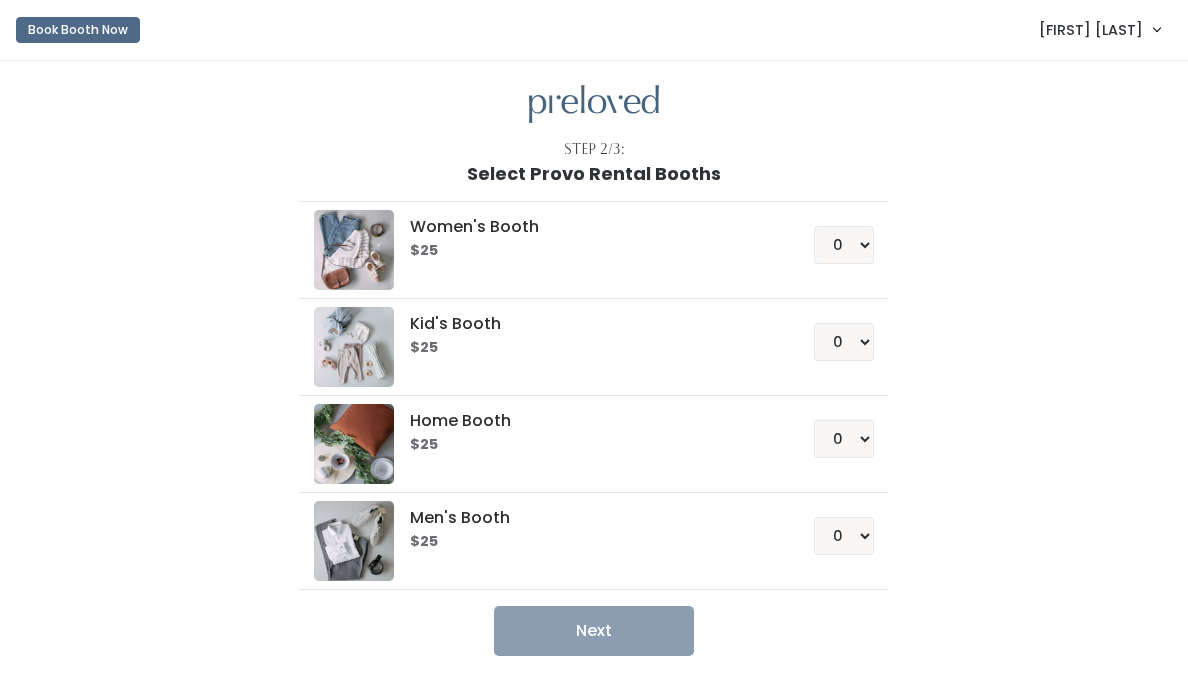 scroll, scrollTop: 0, scrollLeft: 0, axis: both 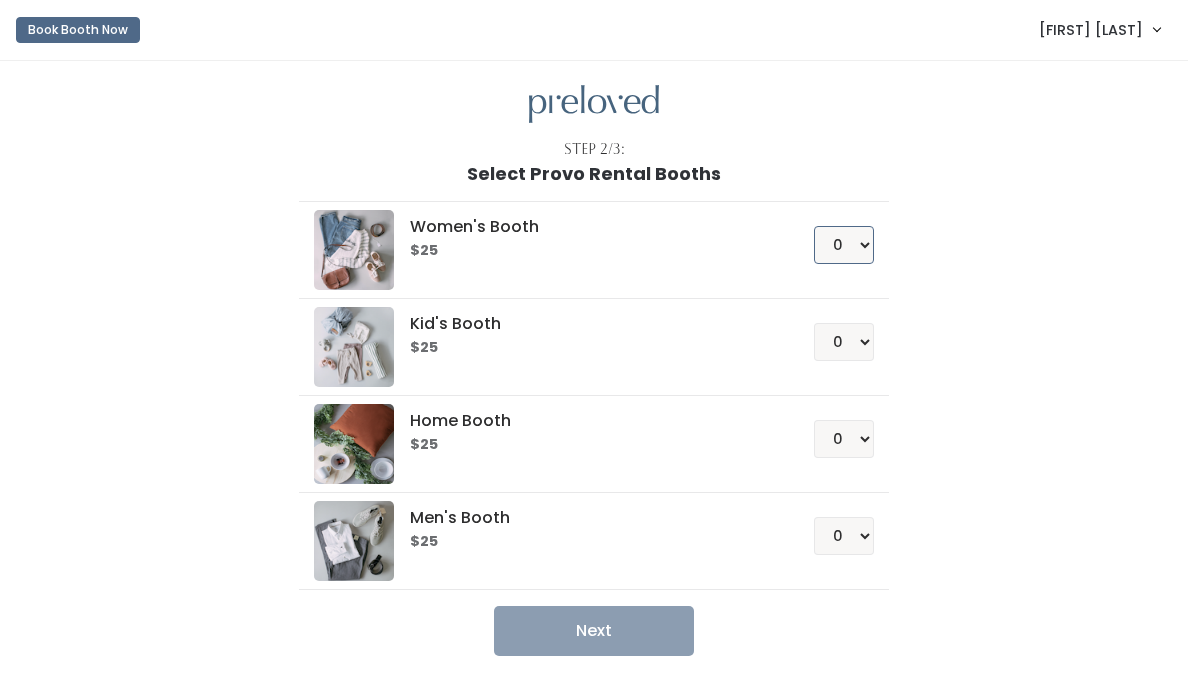 click on "0
1
2
3
4" at bounding box center [844, 245] 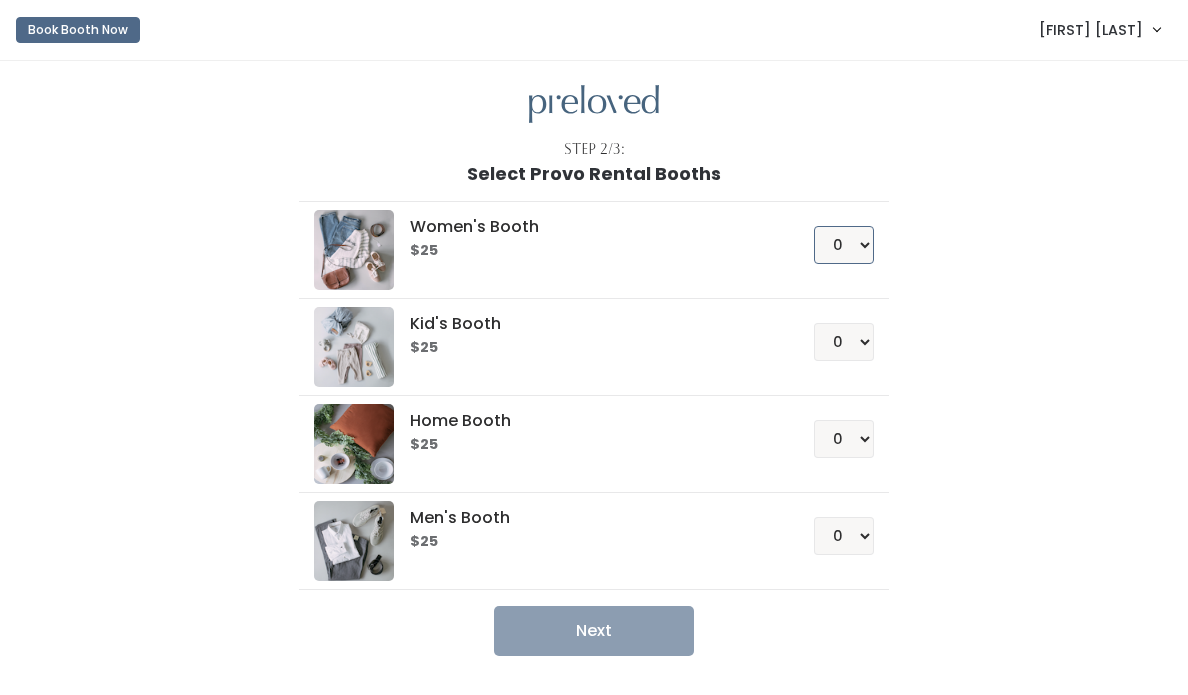 select on "1" 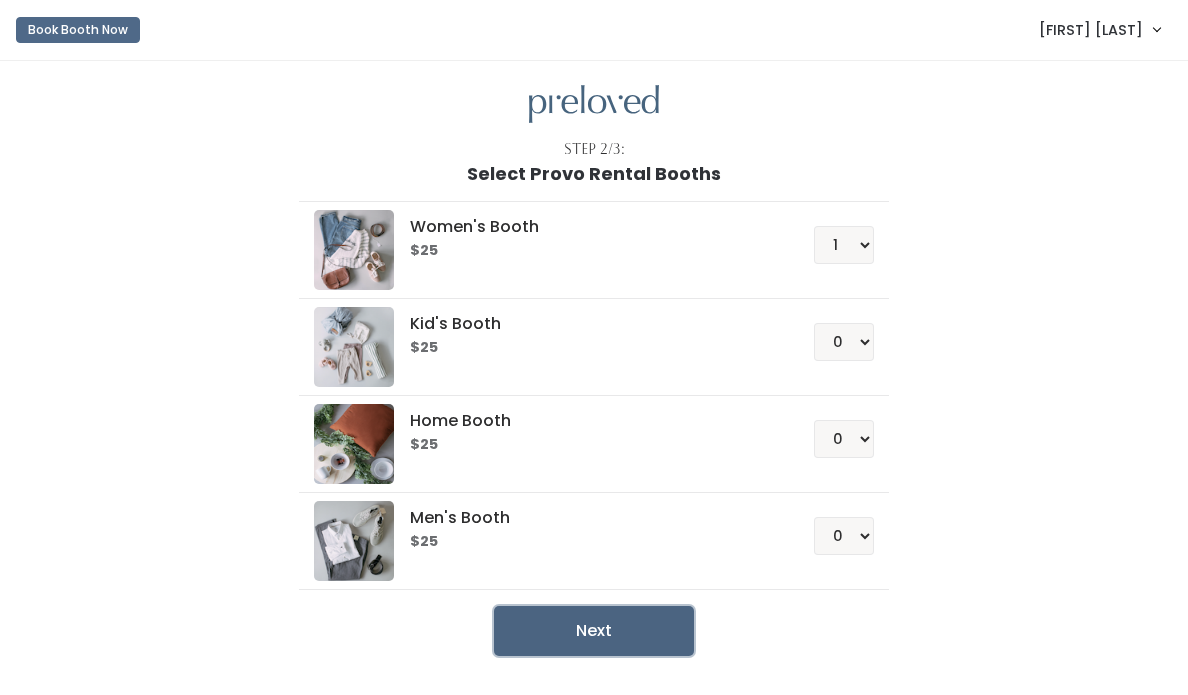 click on "Next" at bounding box center [594, 631] 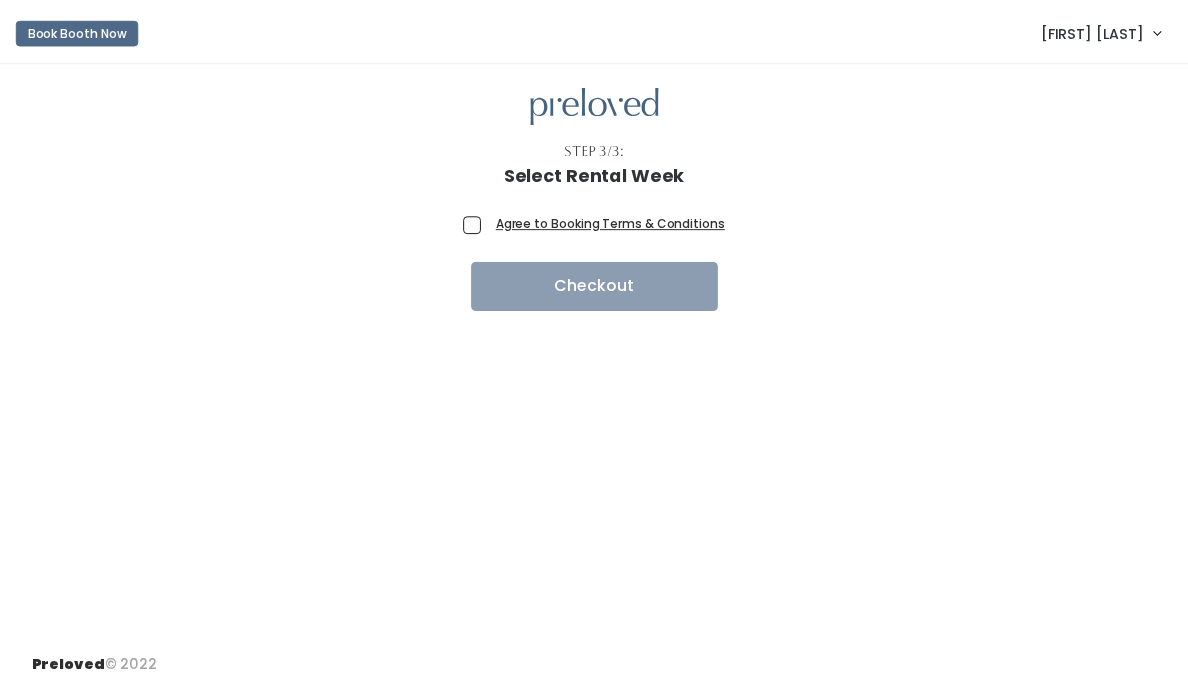 scroll, scrollTop: 0, scrollLeft: 0, axis: both 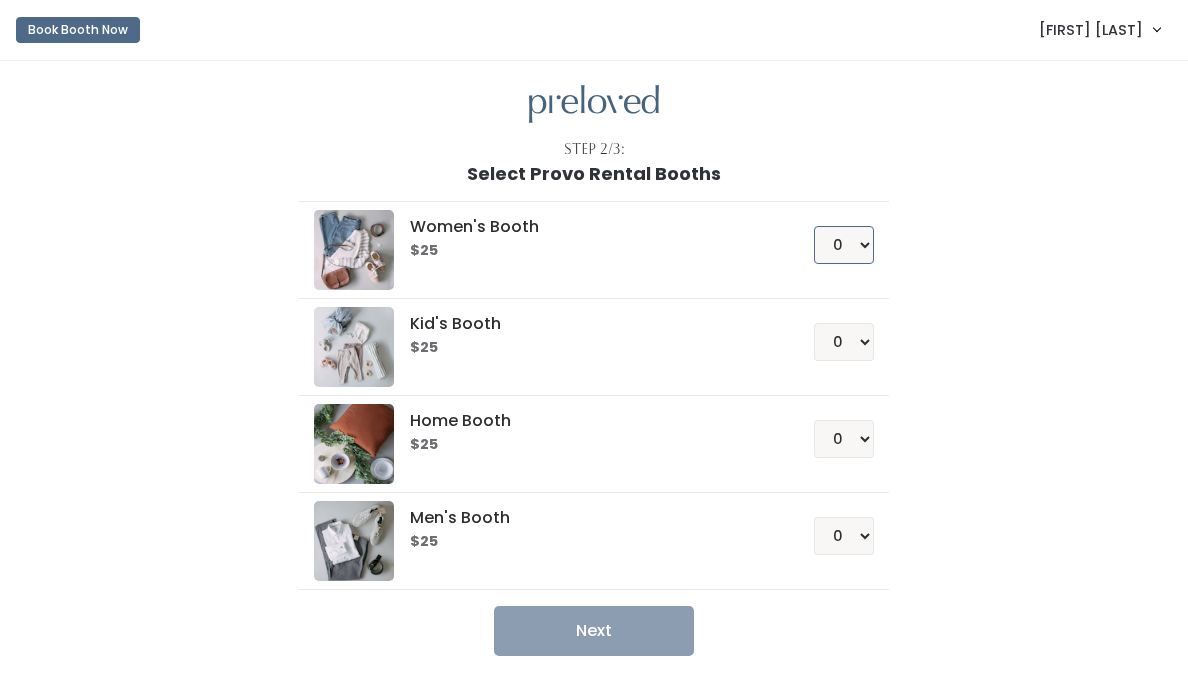 click on "0
1
2
3
4" at bounding box center (844, 245) 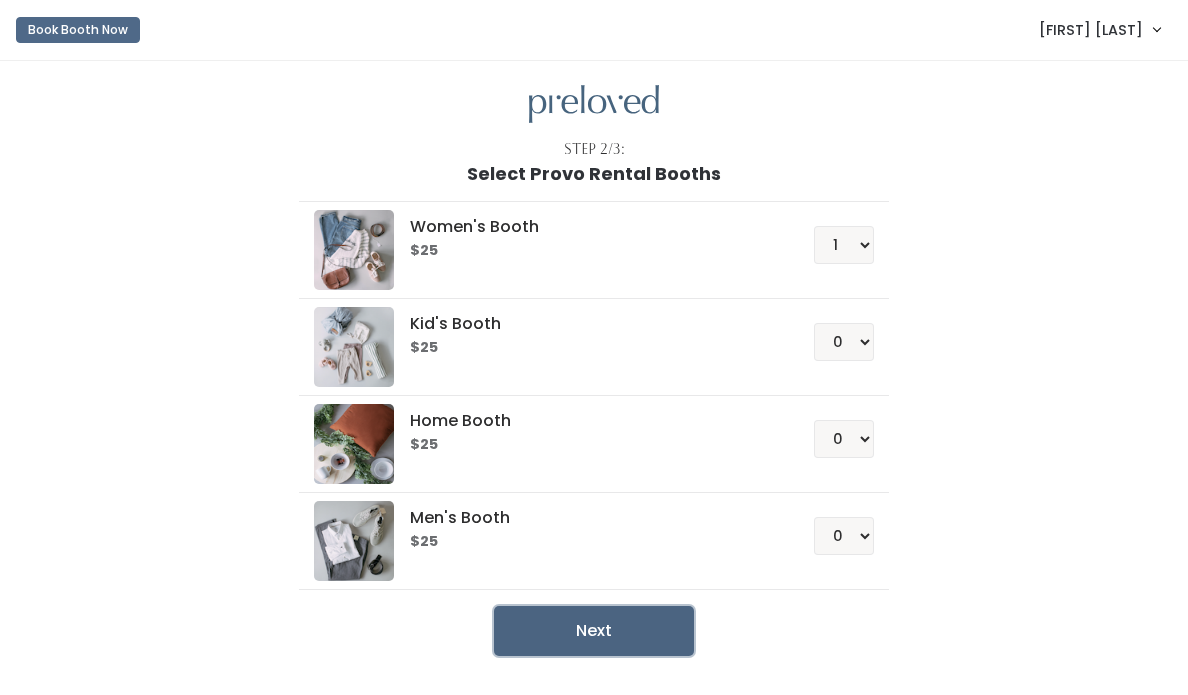 click on "Next" at bounding box center [594, 631] 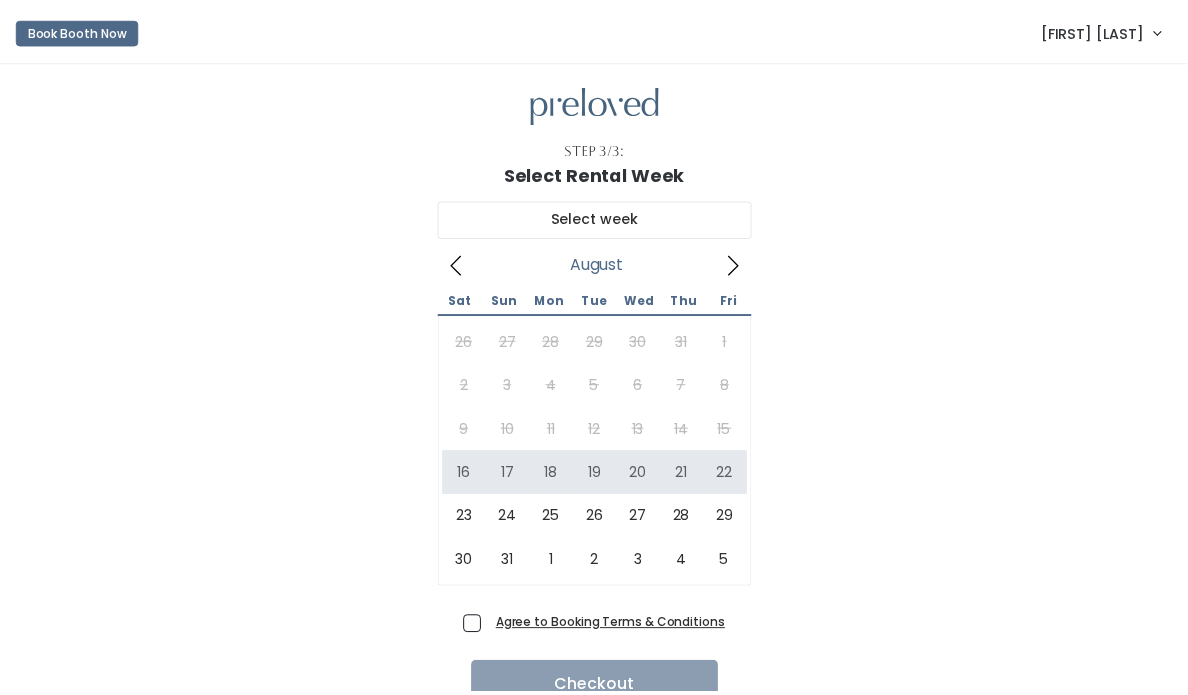 scroll, scrollTop: 0, scrollLeft: 0, axis: both 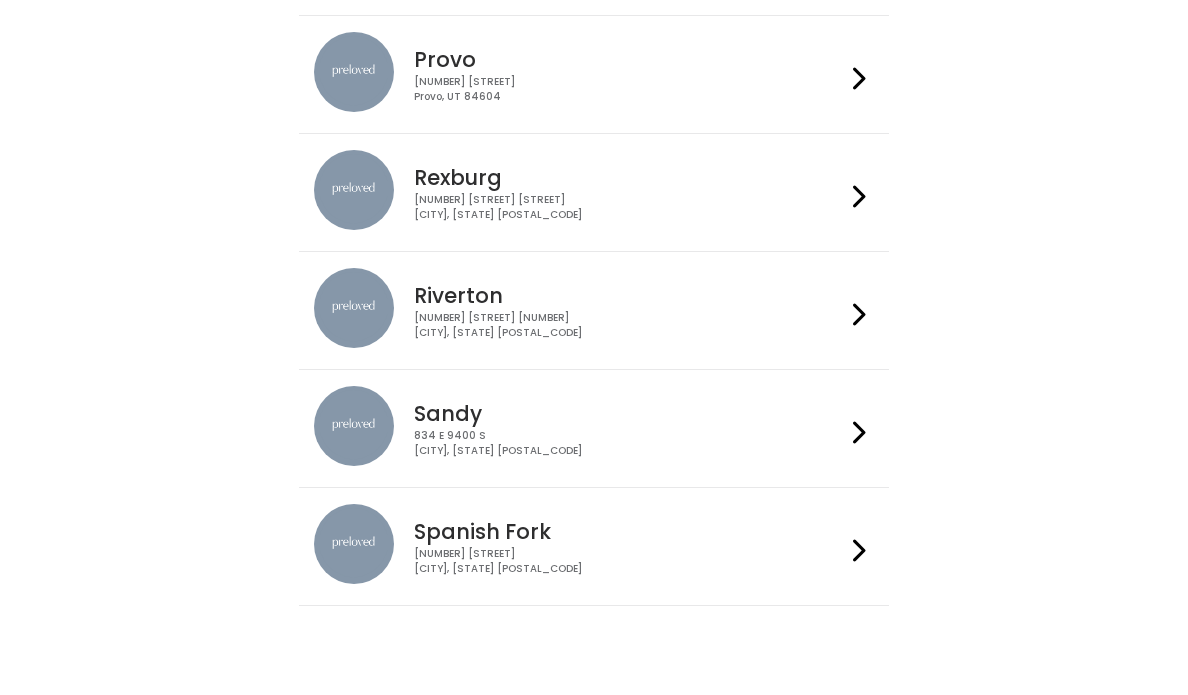 click at bounding box center [859, 546] 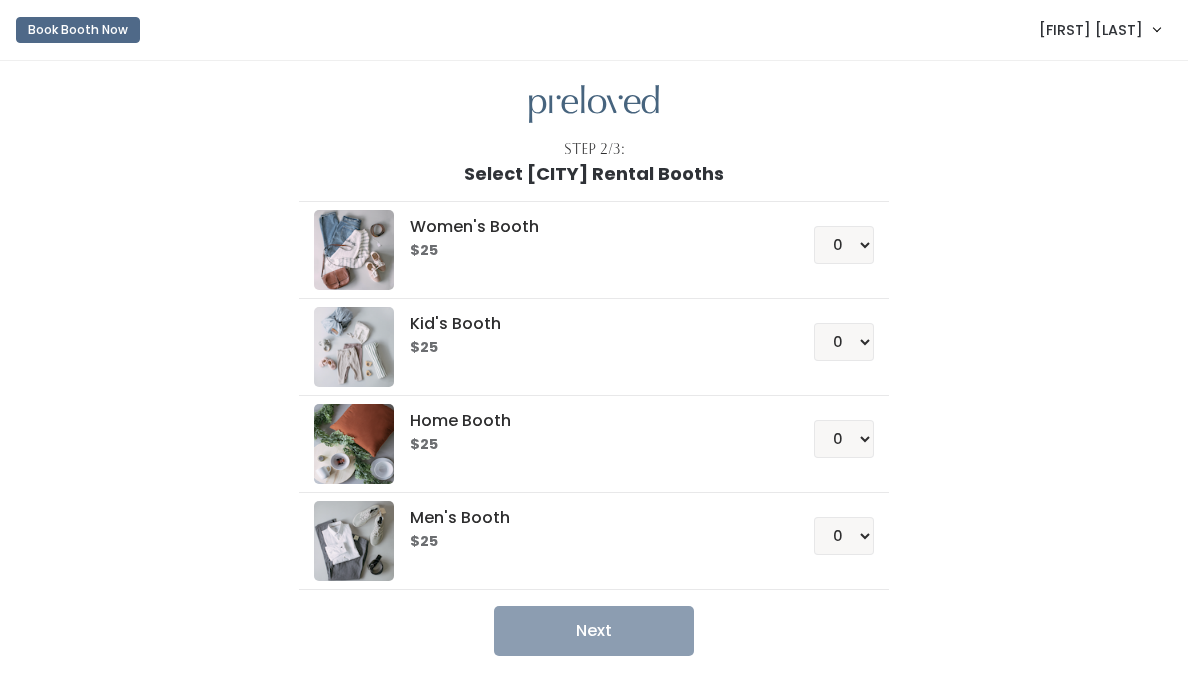 scroll, scrollTop: 0, scrollLeft: 0, axis: both 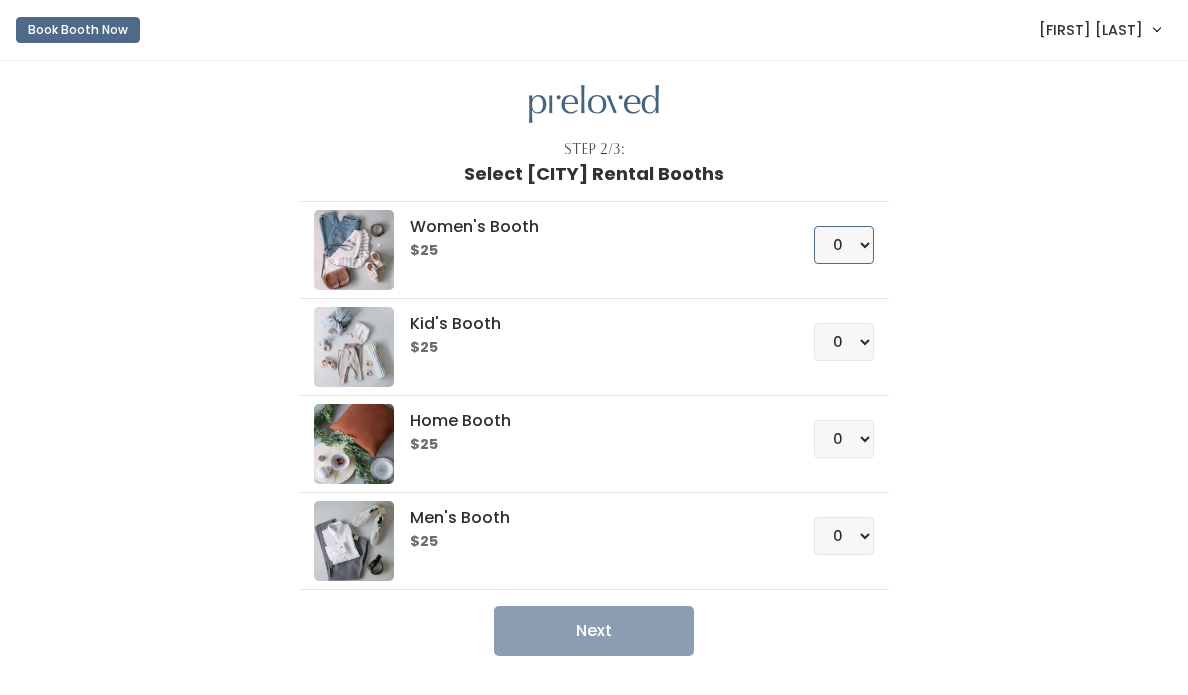 click on "0
1
2
3
4" at bounding box center (844, 245) 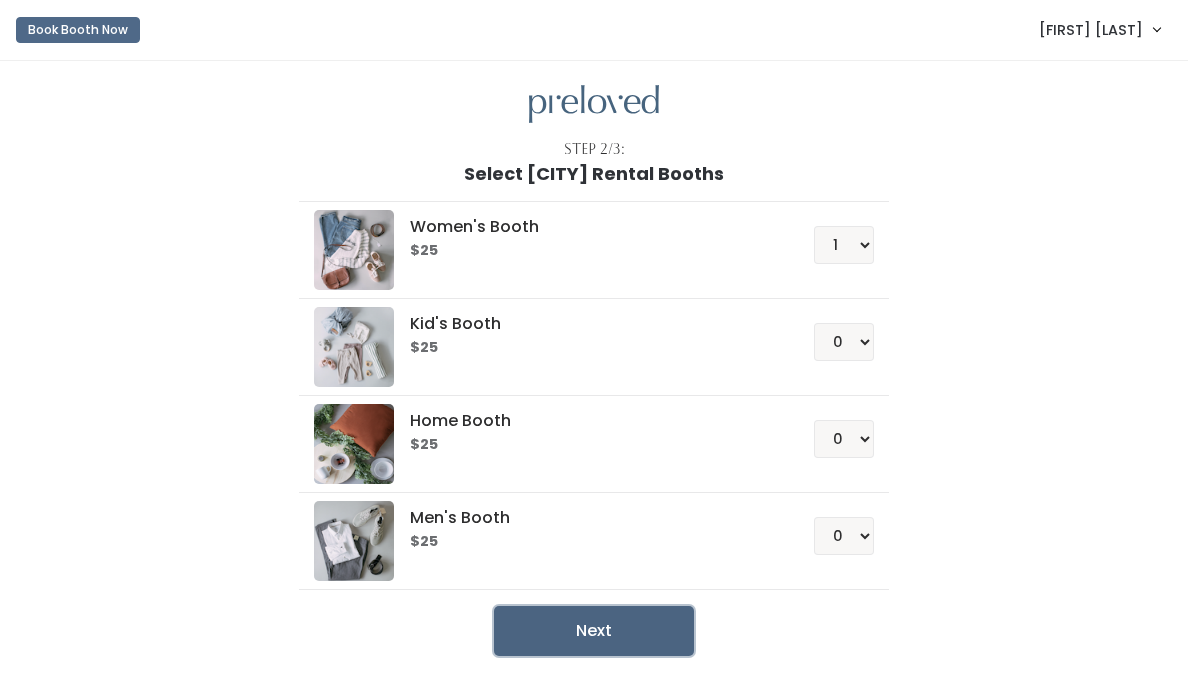 click on "Next" at bounding box center [594, 631] 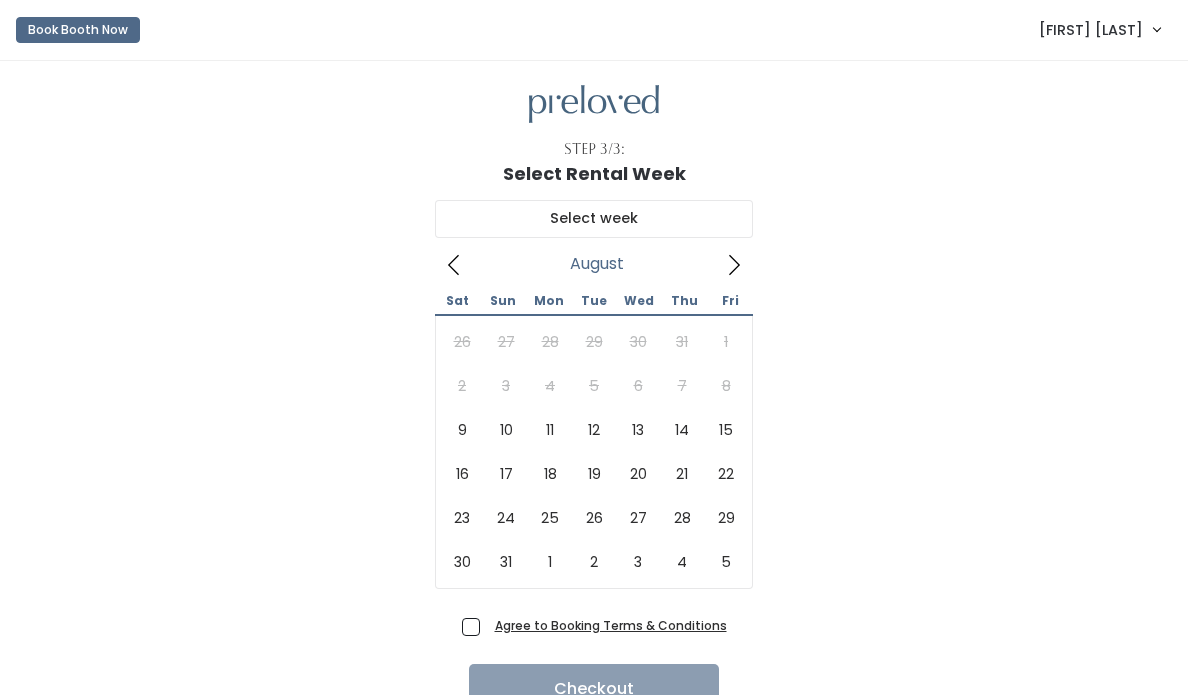 scroll, scrollTop: 0, scrollLeft: 0, axis: both 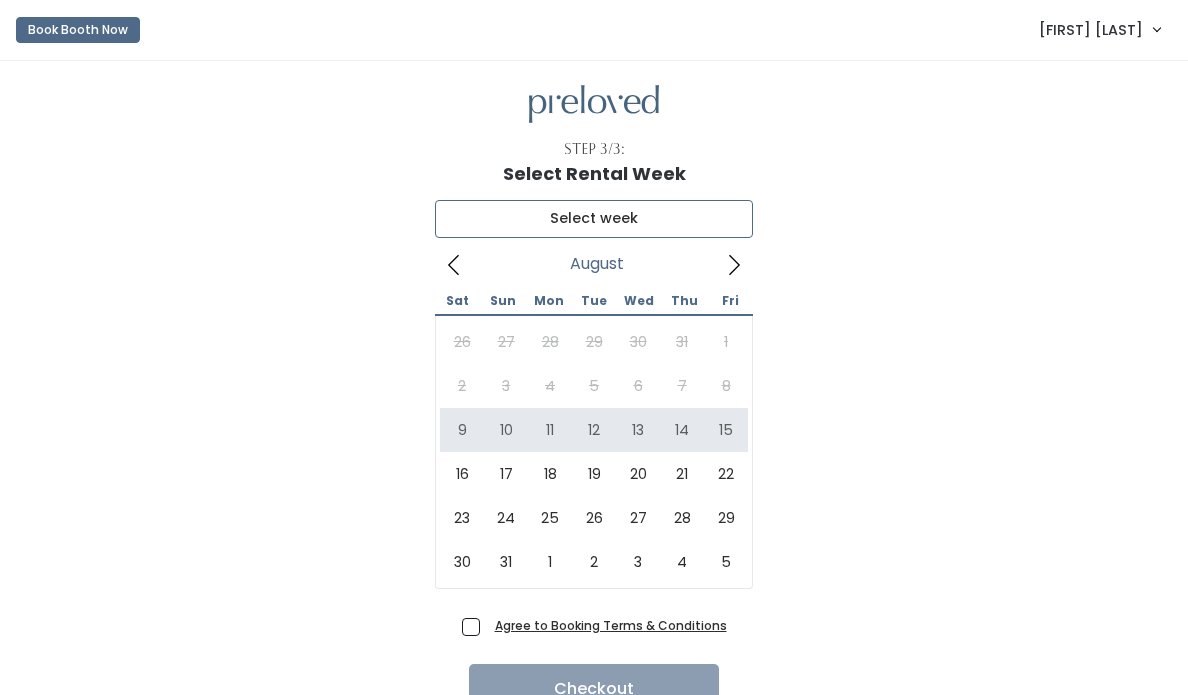 type on "[MONTH] [NUMBER] to [MONTH] [NUMBER]" 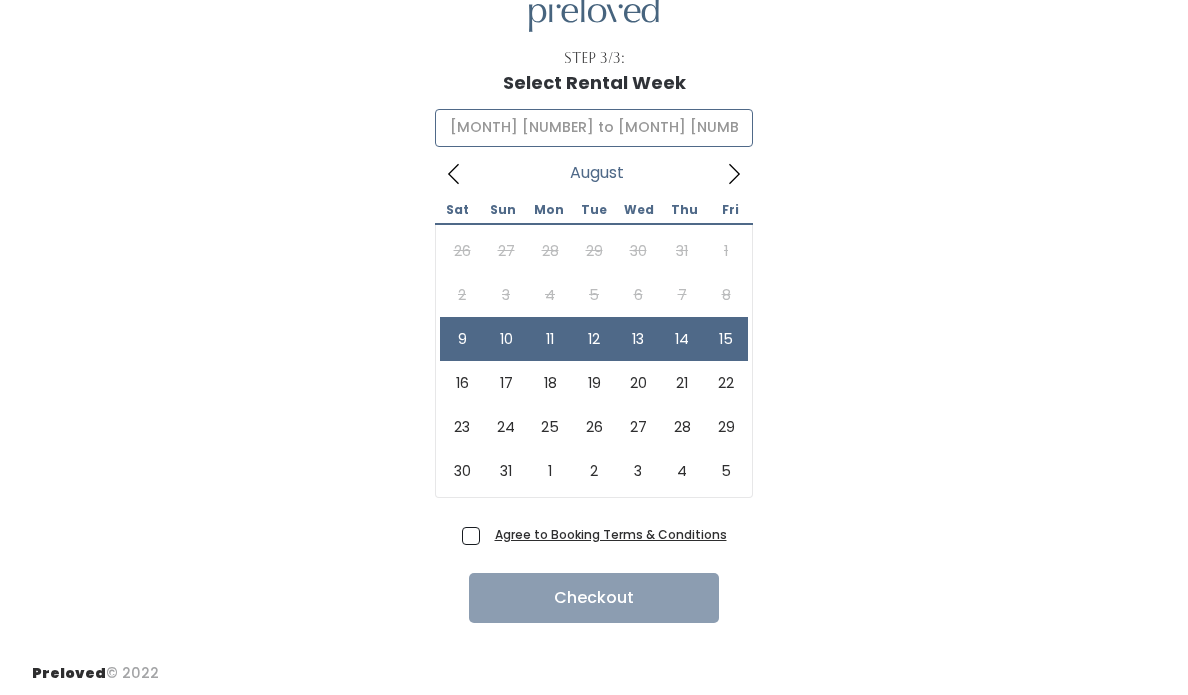 scroll, scrollTop: 96, scrollLeft: 0, axis: vertical 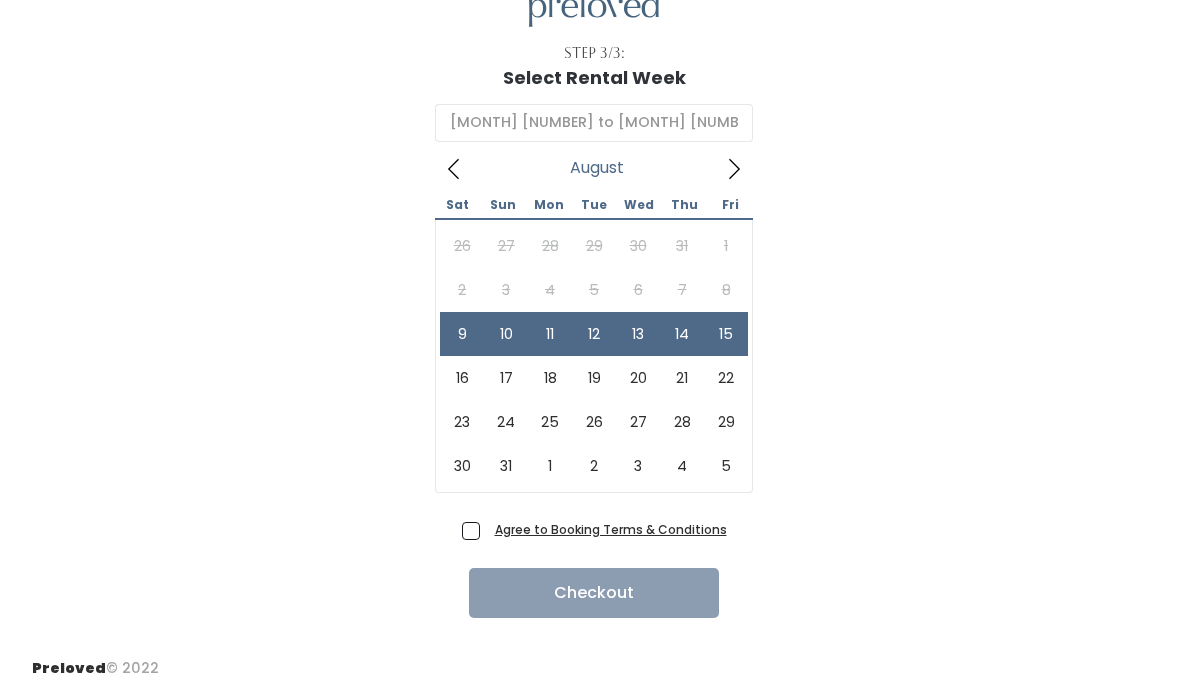 click on "Agree to Booking Terms & Conditions" at bounding box center [607, 529] 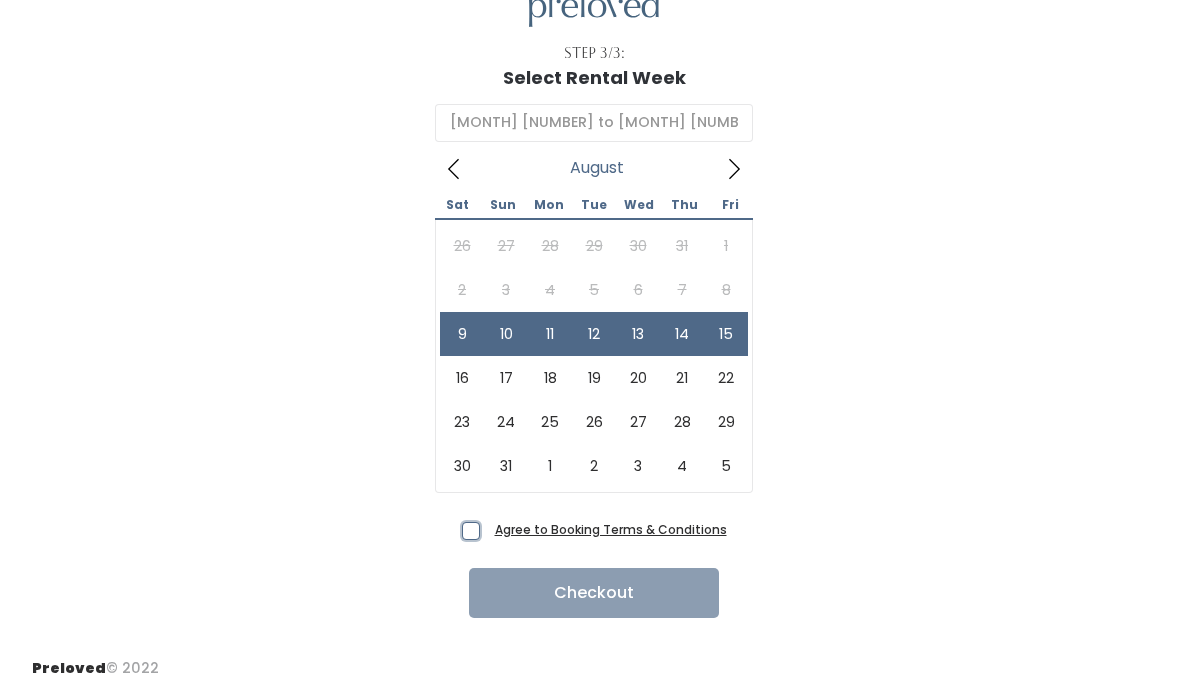 click on "Agree to Booking Terms & Conditions" at bounding box center [493, 525] 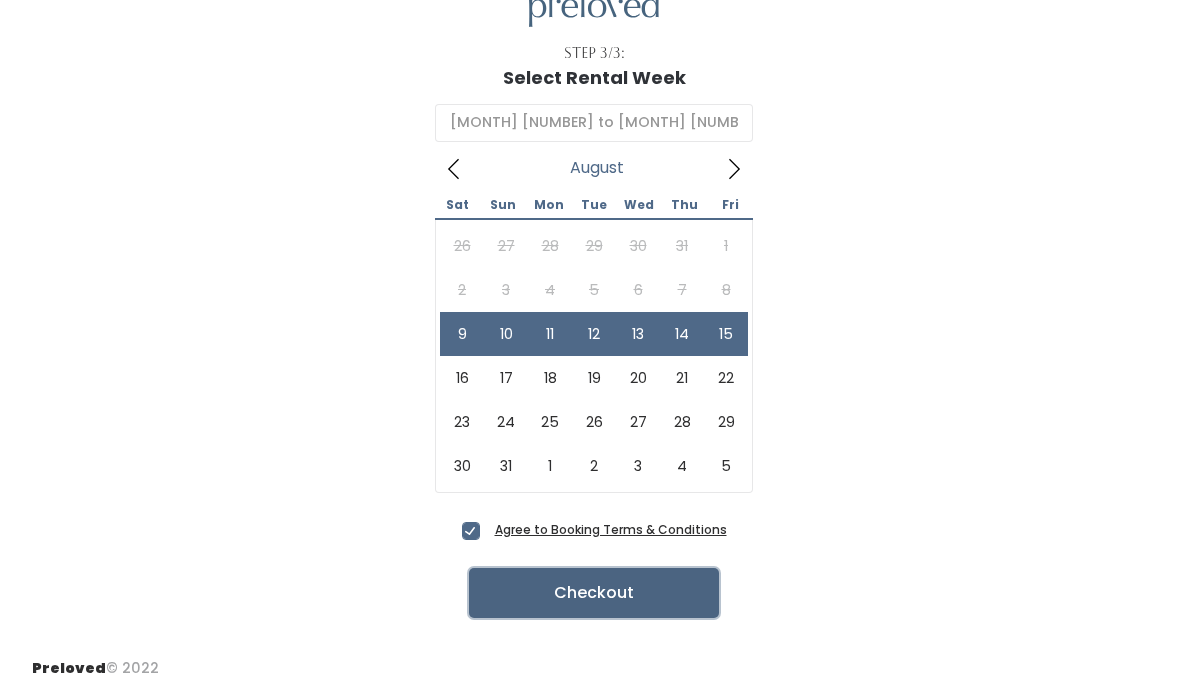 click on "Checkout" at bounding box center [594, 593] 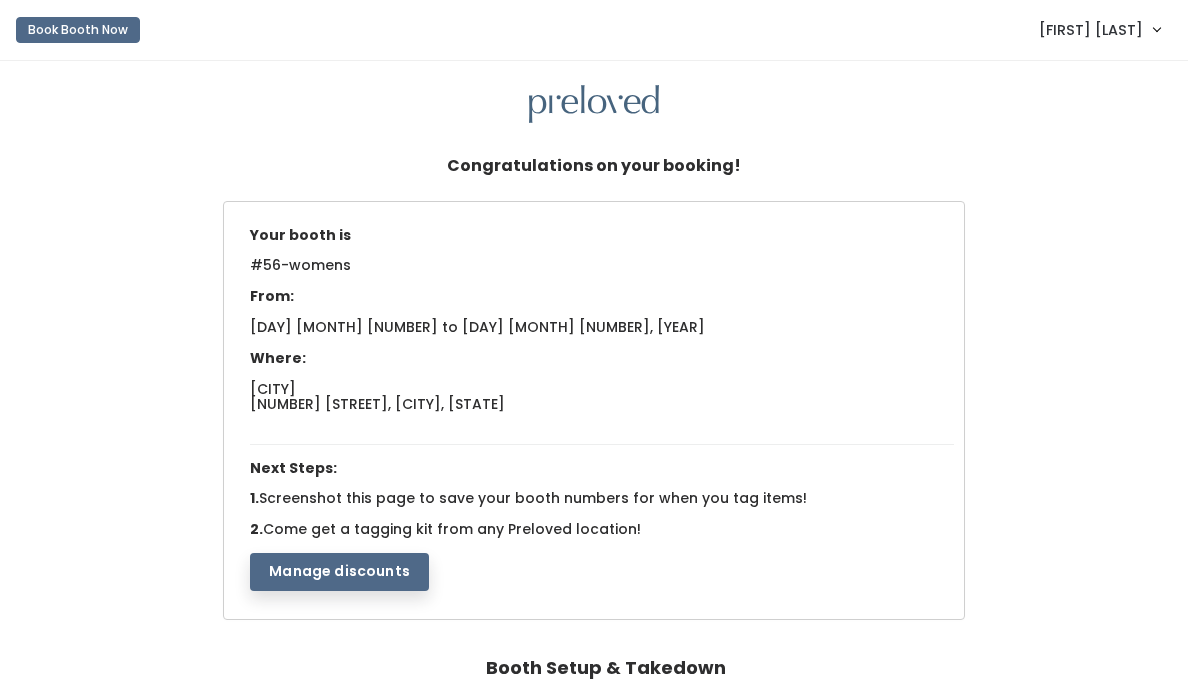 scroll, scrollTop: 0, scrollLeft: 0, axis: both 